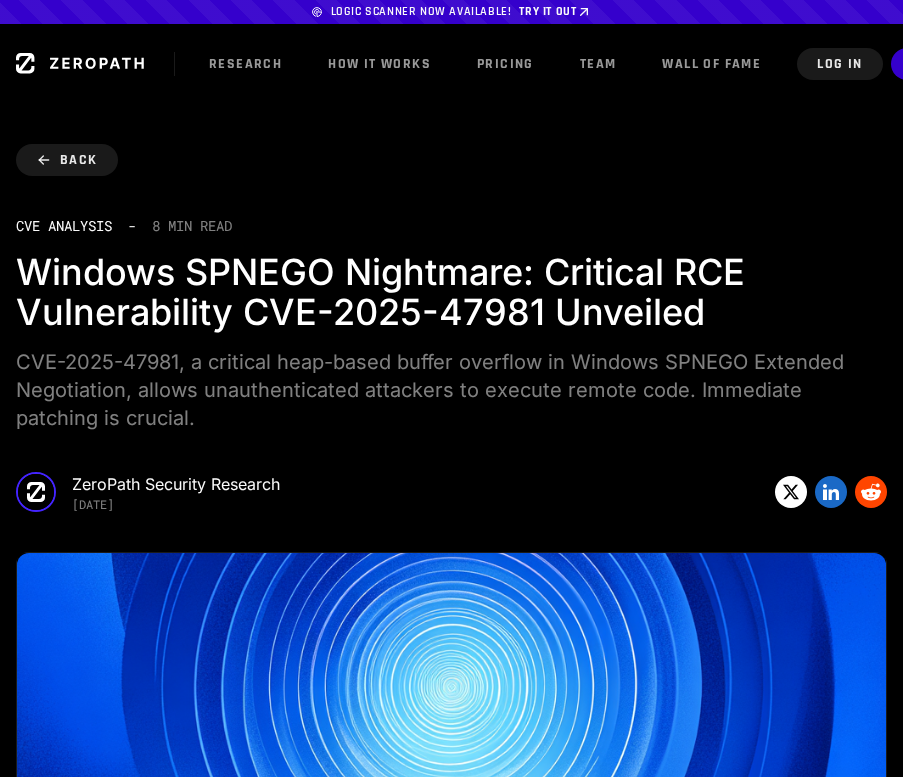 scroll, scrollTop: 0, scrollLeft: 0, axis: both 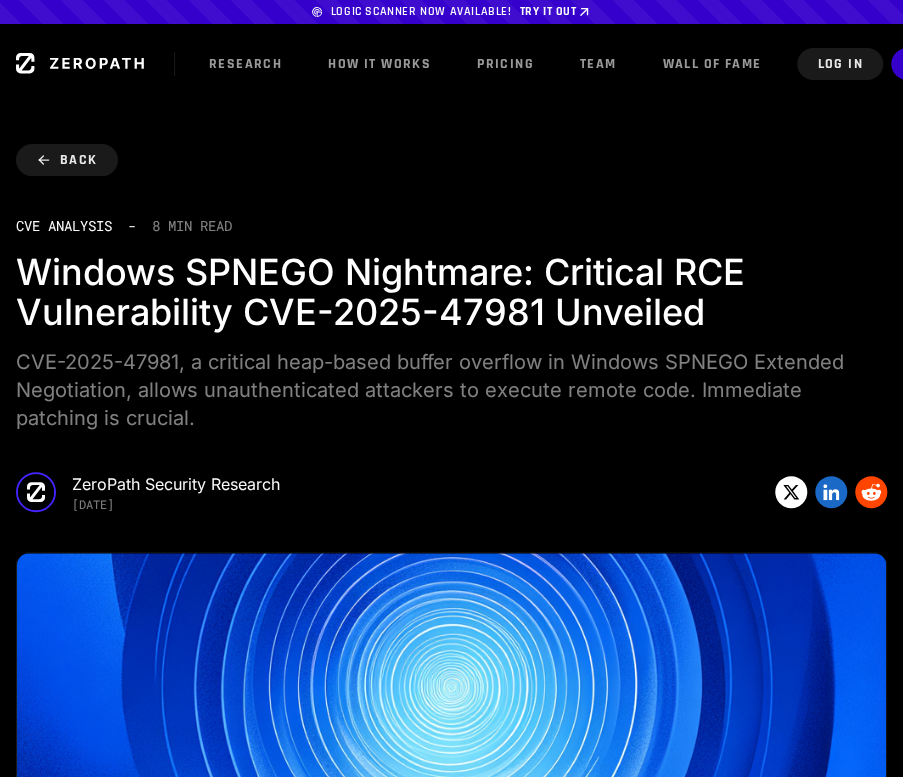 click on "ZeroPath Security Research" at bounding box center (423, 484) 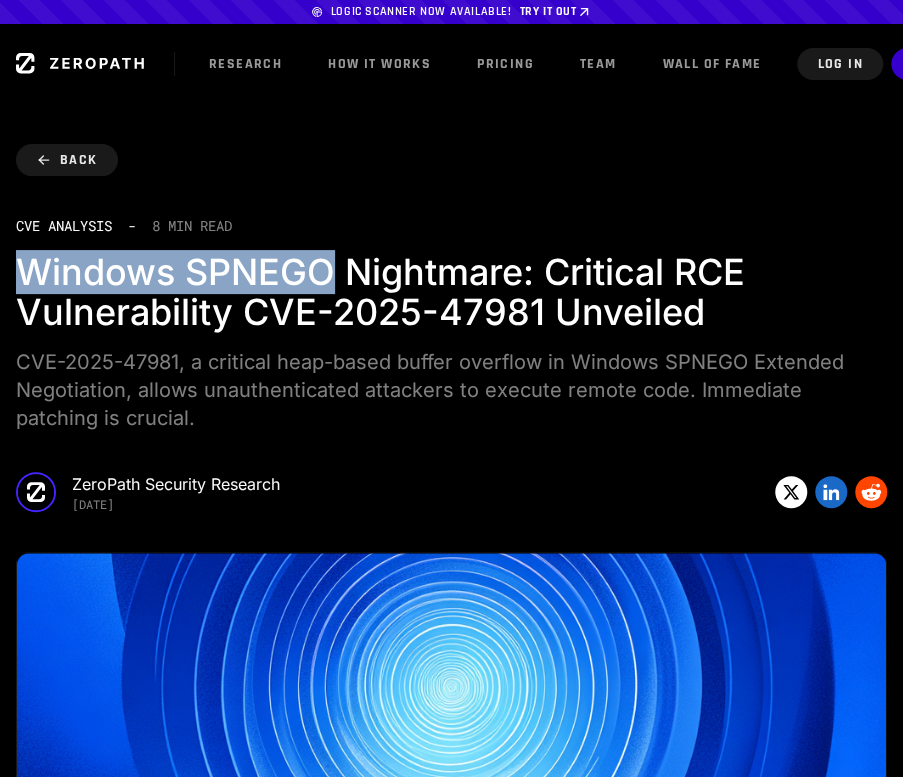 drag, startPoint x: 87, startPoint y: 269, endPoint x: 330, endPoint y: 283, distance: 243.40295 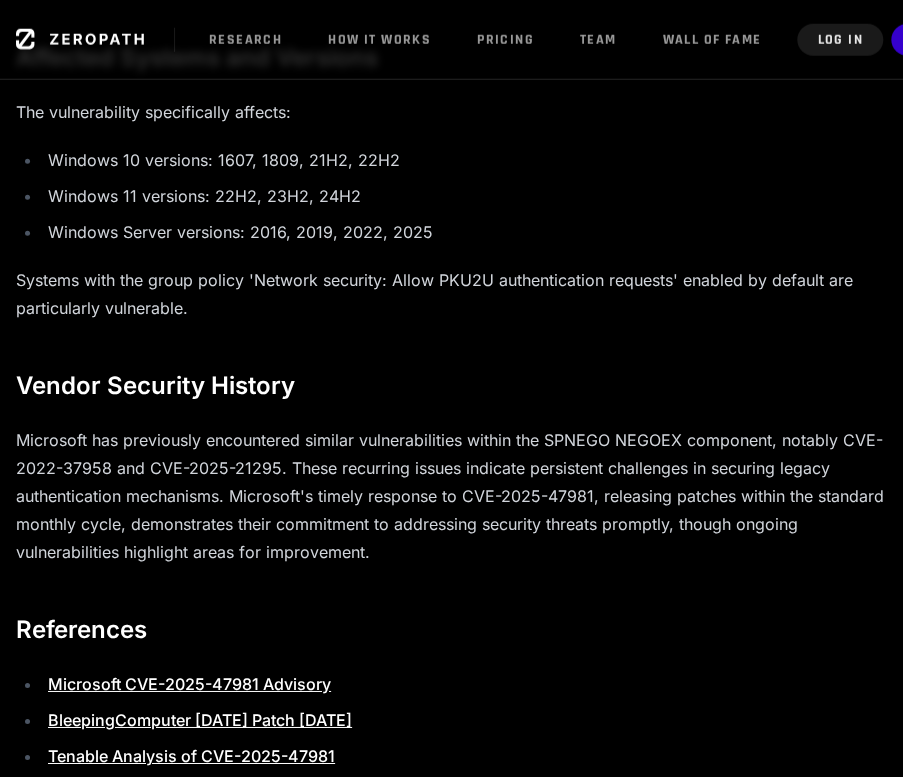 scroll, scrollTop: 2000, scrollLeft: 0, axis: vertical 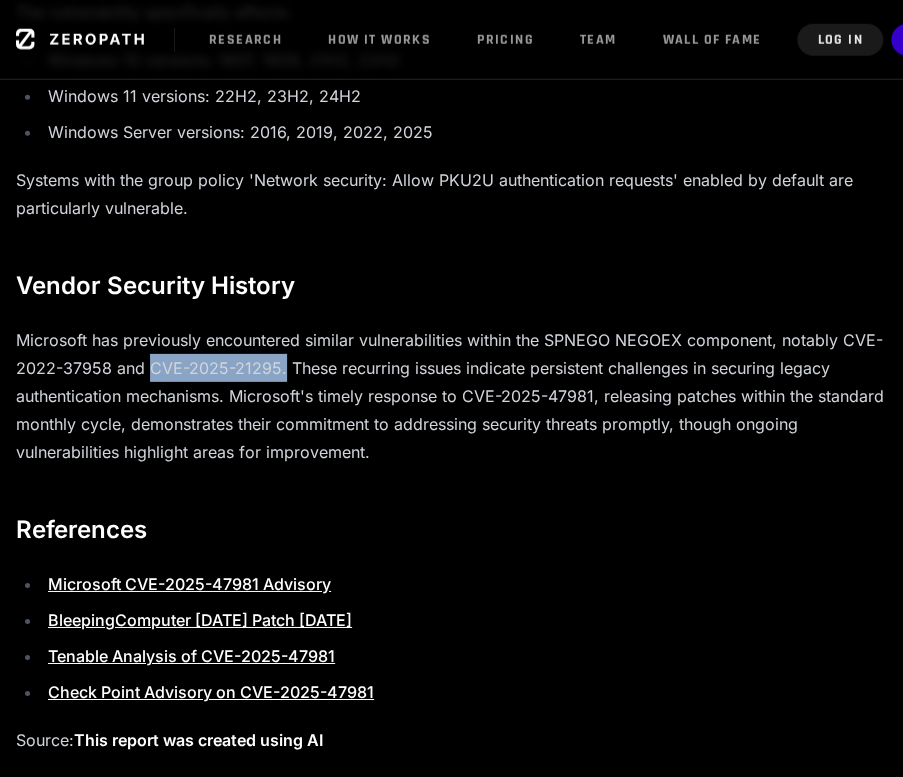 drag, startPoint x: 147, startPoint y: 367, endPoint x: 280, endPoint y: 371, distance: 133.06013 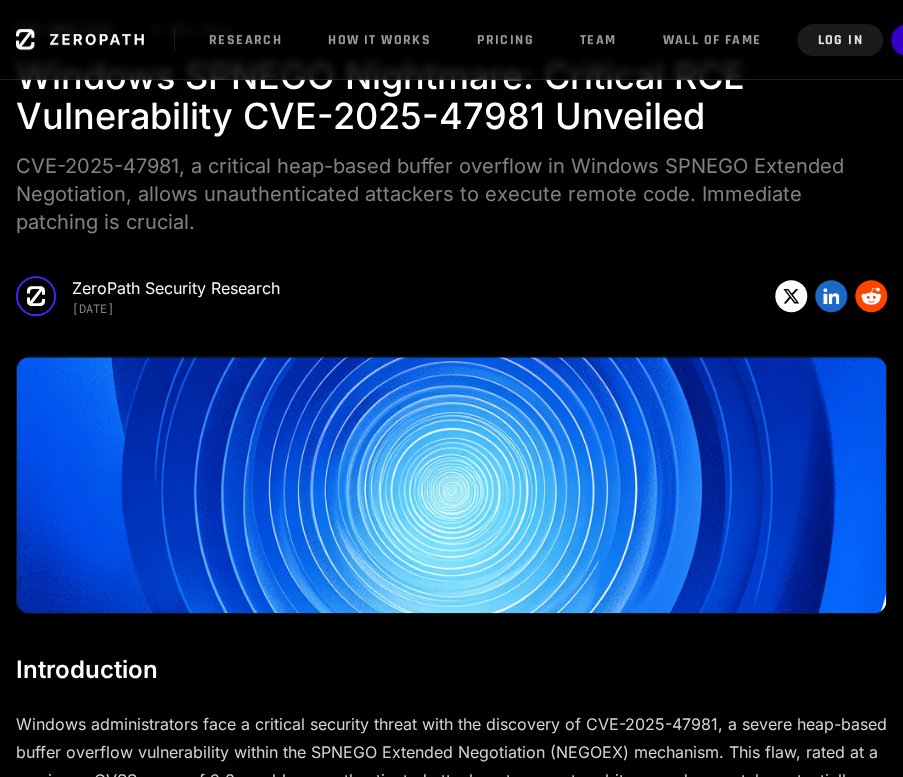 scroll, scrollTop: 200, scrollLeft: 0, axis: vertical 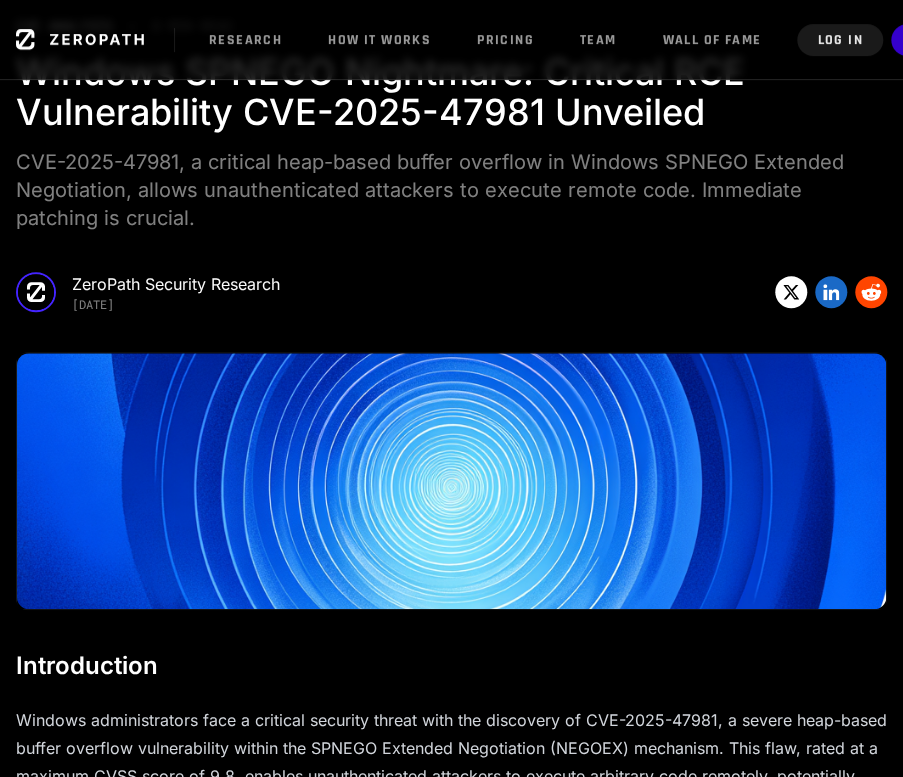click on "CVE-2025-47981, a critical heap-based buffer overflow in Windows SPNEGO Extended Negotiation, allows unauthenticated attackers to execute remote code. Immediate patching is crucial." at bounding box center [451, 190] 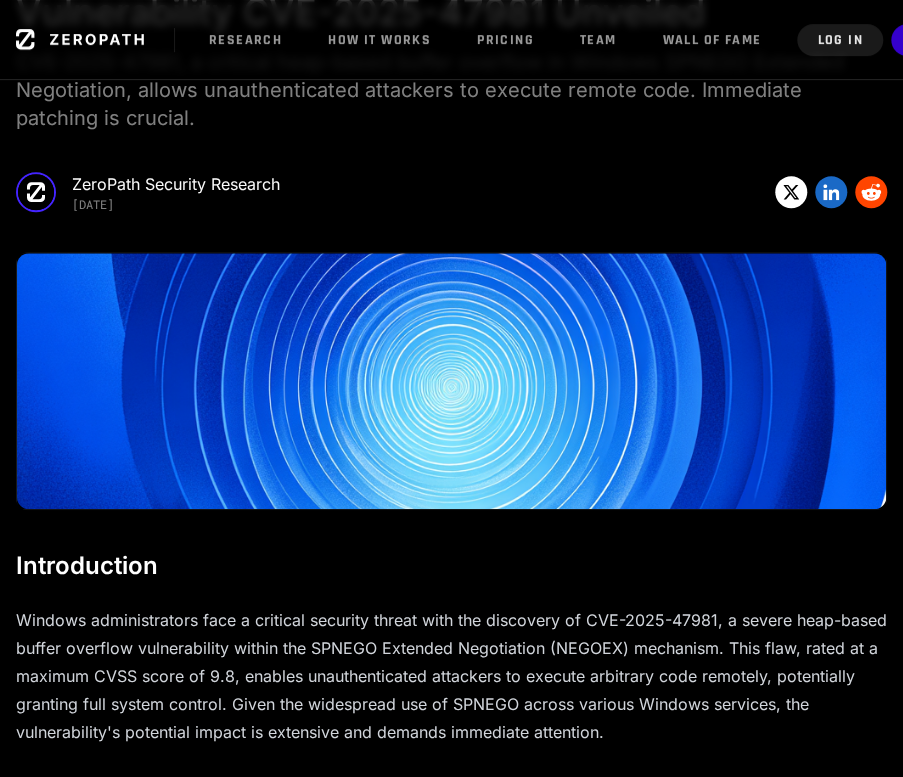 scroll, scrollTop: 100, scrollLeft: 0, axis: vertical 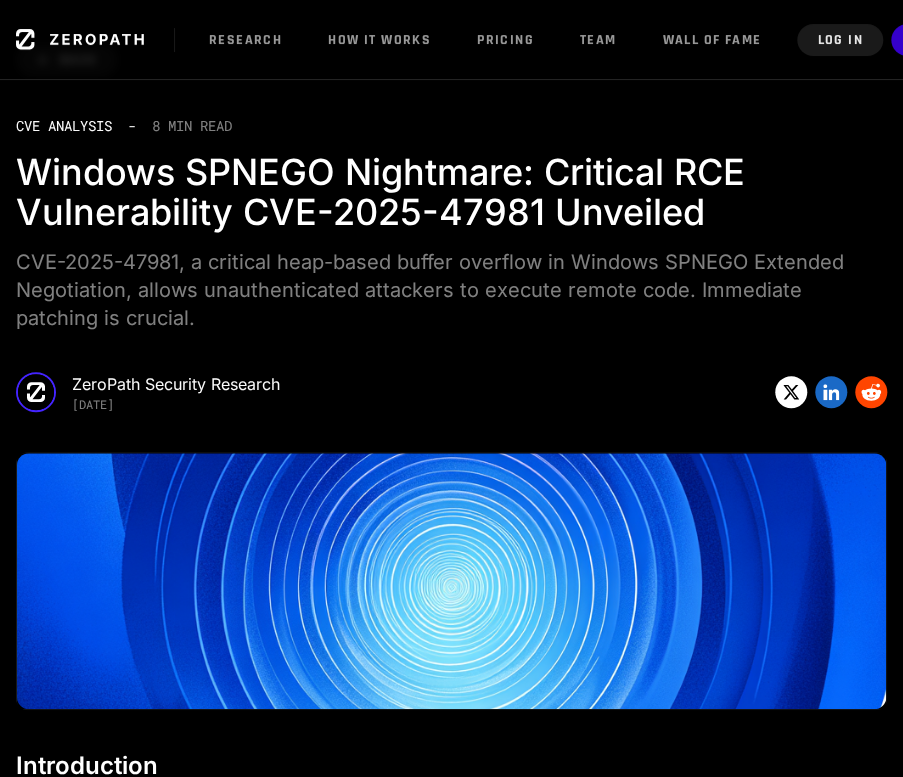 drag, startPoint x: 88, startPoint y: 125, endPoint x: 72, endPoint y: 43, distance: 83.546394 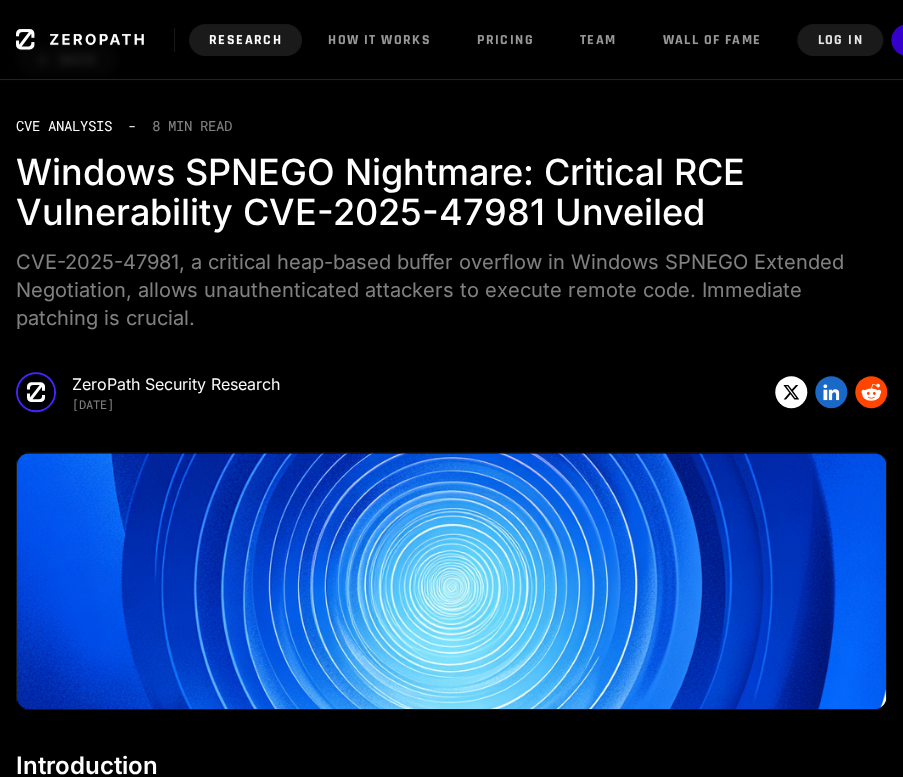 drag, startPoint x: 72, startPoint y: 43, endPoint x: 262, endPoint y: 29, distance: 190.51509 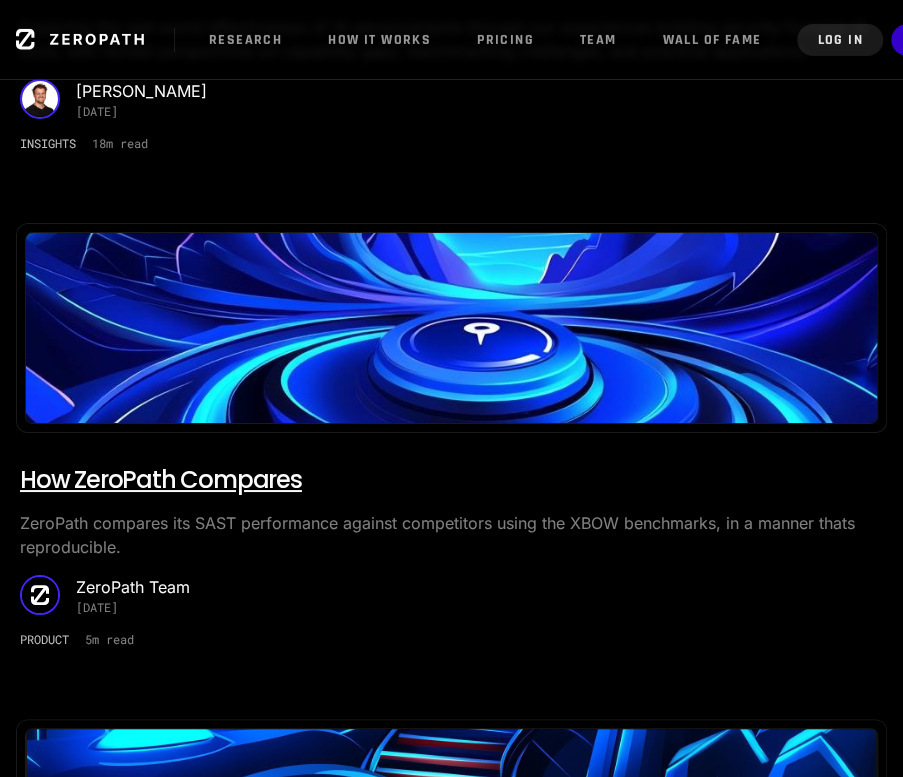 scroll, scrollTop: 2700, scrollLeft: 0, axis: vertical 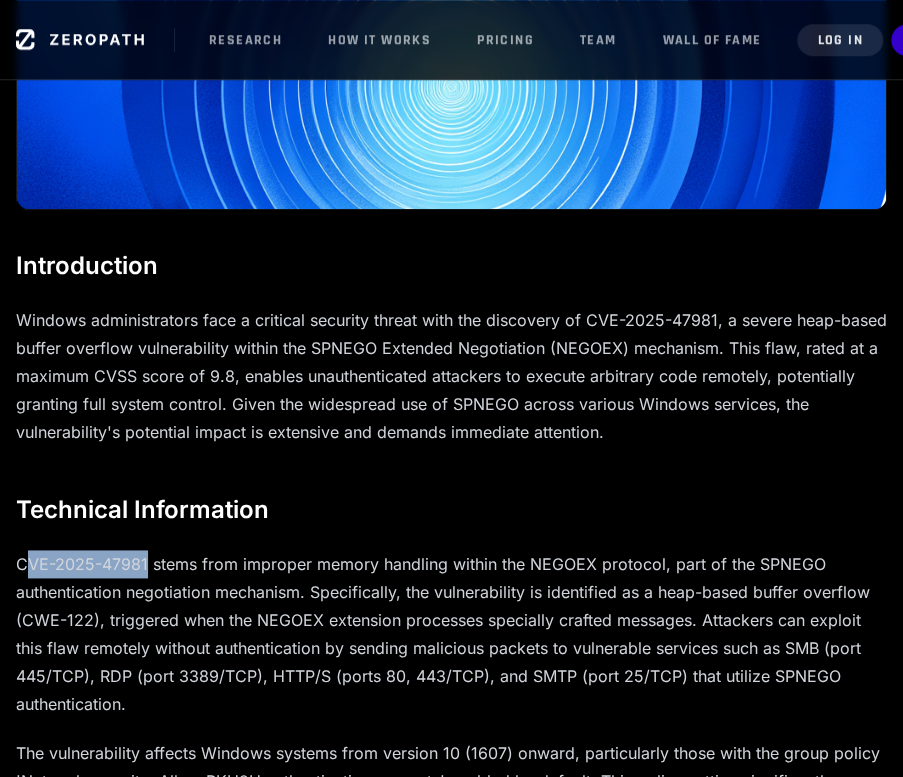 drag, startPoint x: 26, startPoint y: 562, endPoint x: 146, endPoint y: 559, distance: 120.03749 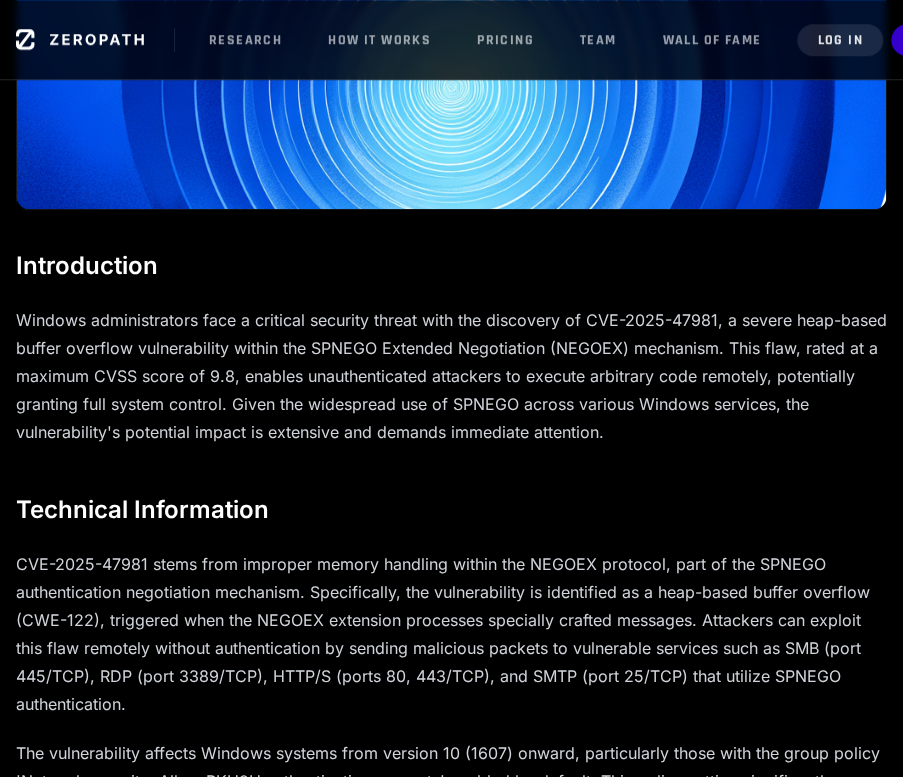 click on "CVE-2025-47981 stems from improper memory handling within the NEGOEX protocol, part of the SPNEGO authentication negotiation mechanism. Specifically, the vulnerability is identified as a heap-based buffer overflow (CWE-122), triggered when the NEGOEX extension processes specially crafted messages. Attackers can exploit this flaw remotely without authentication by sending malicious packets to vulnerable services such as SMB (port 445/TCP), RDP (port 3389/TCP), HTTP/S (ports 80, 443/TCP), and SMTP (port 25/TCP) that utilize SPNEGO authentication." at bounding box center (451, 634) 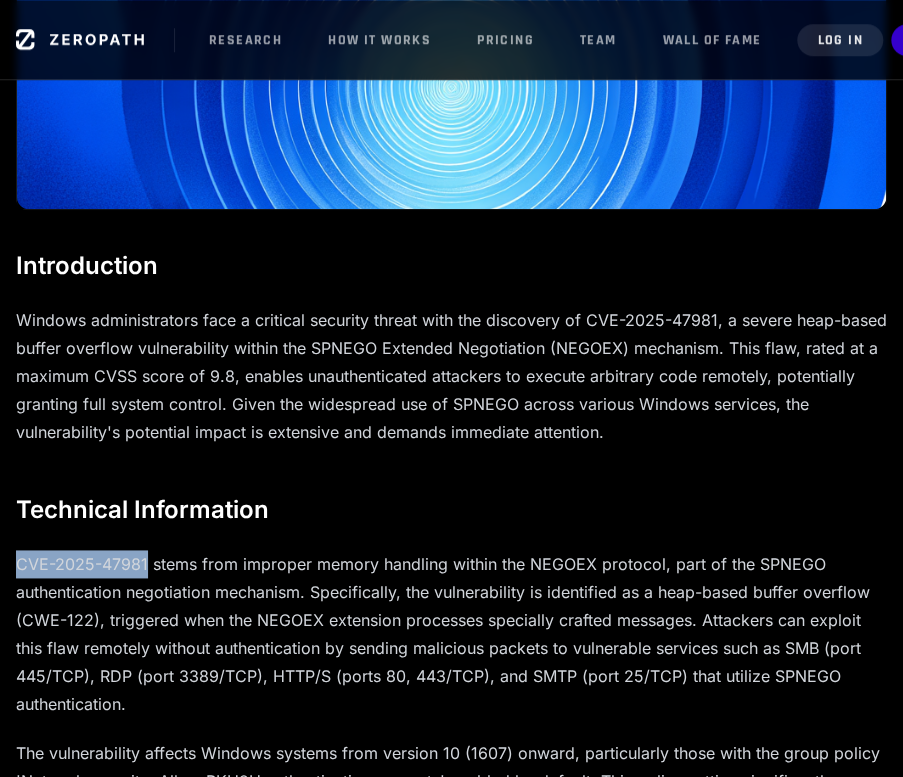 drag, startPoint x: 145, startPoint y: 567, endPoint x: -2, endPoint y: 564, distance: 147.03061 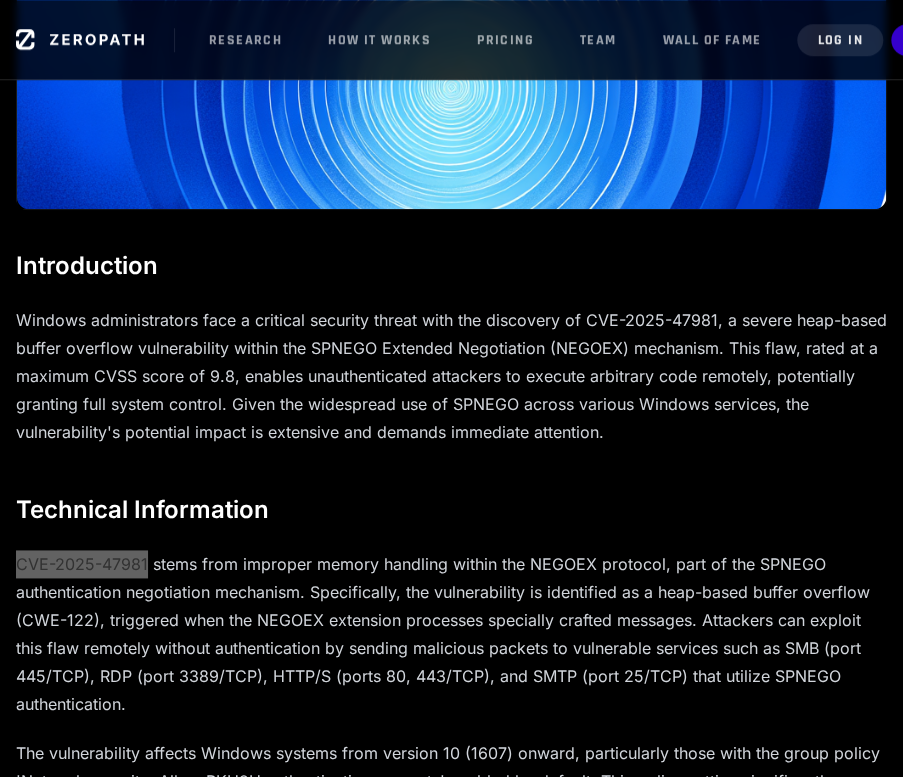scroll, scrollTop: 700, scrollLeft: 0, axis: vertical 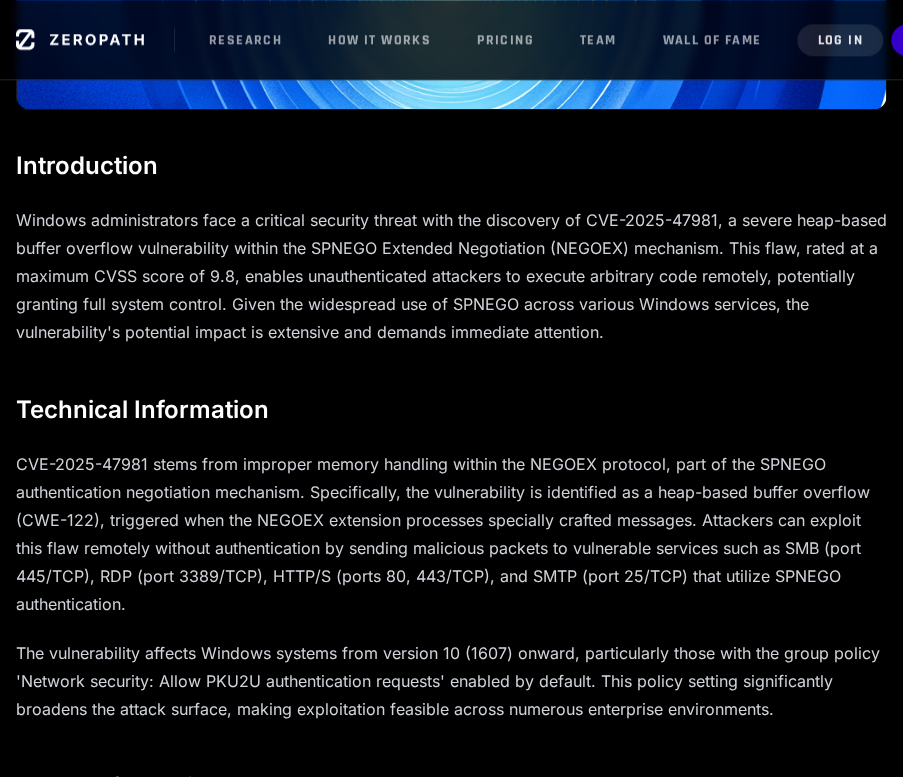 click on "Introduction Windows administrators face a critical security threat with the discovery of CVE-2025-47981, a severe heap-based buffer overflow vulnerability within the SPNEGO Extended Negotiation (NEGOEX) mechanism. This flaw, rated at a maximum CVSS score of 9.8, enables unauthenticated attackers to execute arbitrary code remotely, potentially granting full system control. Given the widespread use of SPNEGO across various Windows services, the vulnerability's potential impact is extensive and demands immediate attention.
Technical Information
The vulnerability affects Windows systems from version 10 (1607) onward, particularly those with the group policy 'Network security: Allow PKU2U authentication requests' enabled by default. This policy setting significantly broadens the attack surface, making exploitation feasible across numerous enterprise environments.
Patch Information
For detailed information on the update and deployment instructions, please refer to Microsoft's official documentation." at bounding box center (451, 1140) 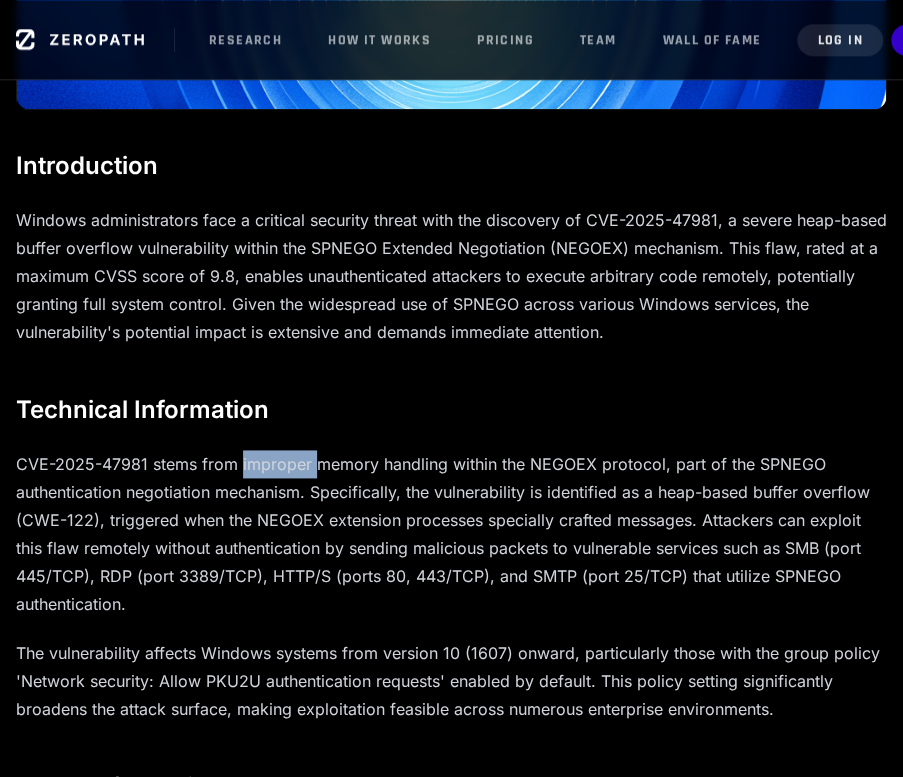 click on "Introduction Windows administrators face a critical security threat with the discovery of CVE-2025-47981, a severe heap-based buffer overflow vulnerability within the SPNEGO Extended Negotiation (NEGOEX) mechanism. This flaw, rated at a maximum CVSS score of 9.8, enables unauthenticated attackers to execute arbitrary code remotely, potentially granting full system control. Given the widespread use of SPNEGO across various Windows services, the vulnerability's potential impact is extensive and demands immediate attention.
Technical Information
The vulnerability affects Windows systems from version 10 (1607) onward, particularly those with the group policy 'Network security: Allow PKU2U authentication requests' enabled by default. This policy setting significantly broadens the attack surface, making exploitation feasible across numerous enterprise environments.
Patch Information
For detailed information on the update and deployment instructions, please refer to Microsoft's official documentation." at bounding box center (451, 1140) 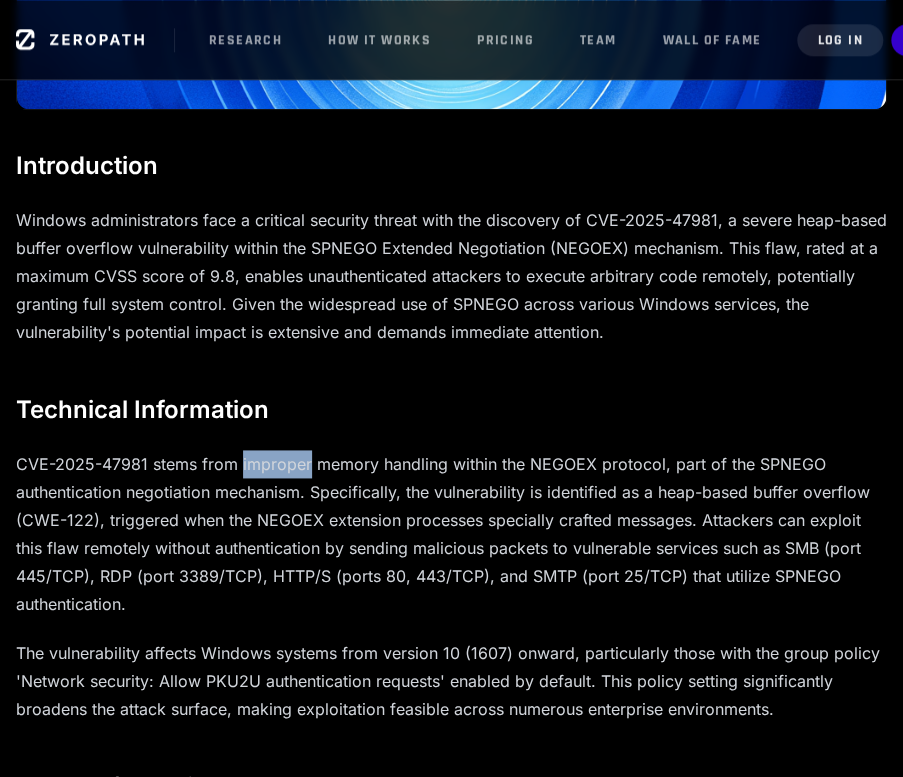 drag, startPoint x: 241, startPoint y: 444, endPoint x: 243, endPoint y: 471, distance: 27.073973 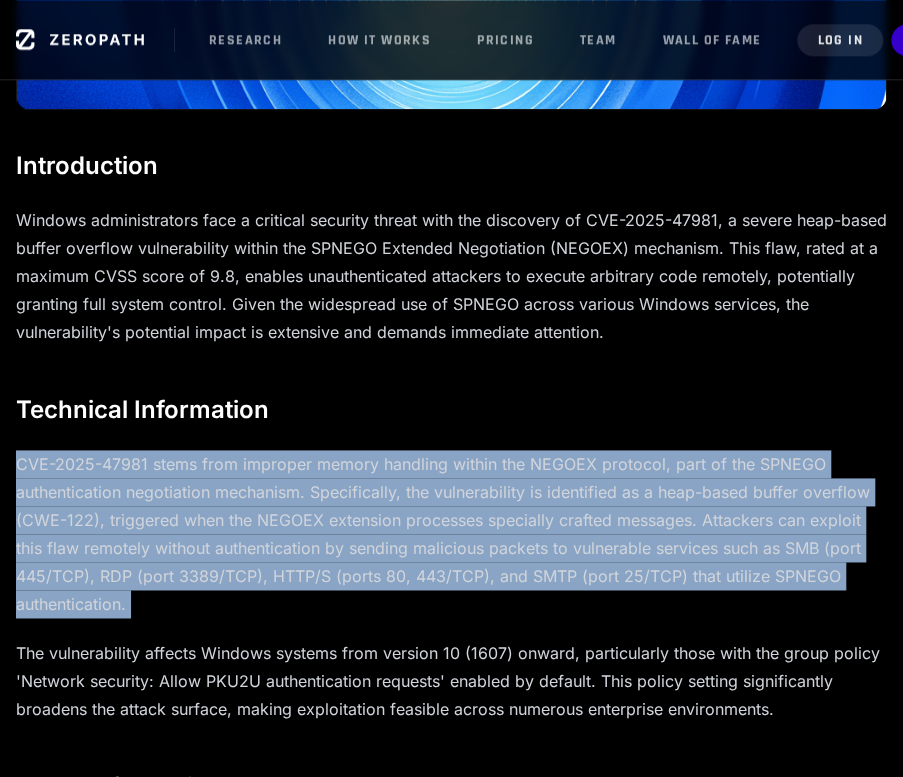 click on "CVE-2025-47981 stems from improper memory handling within the NEGOEX protocol, part of the SPNEGO authentication negotiation mechanism. Specifically, the vulnerability is identified as a heap-based buffer overflow (CWE-122), triggered when the NEGOEX extension processes specially crafted messages. Attackers can exploit this flaw remotely without authentication by sending malicious packets to vulnerable services such as SMB (port 445/TCP), RDP (port 3389/TCP), HTTP/S (ports 80, 443/TCP), and SMTP (port 25/TCP) that utilize SPNEGO authentication." at bounding box center [451, 534] 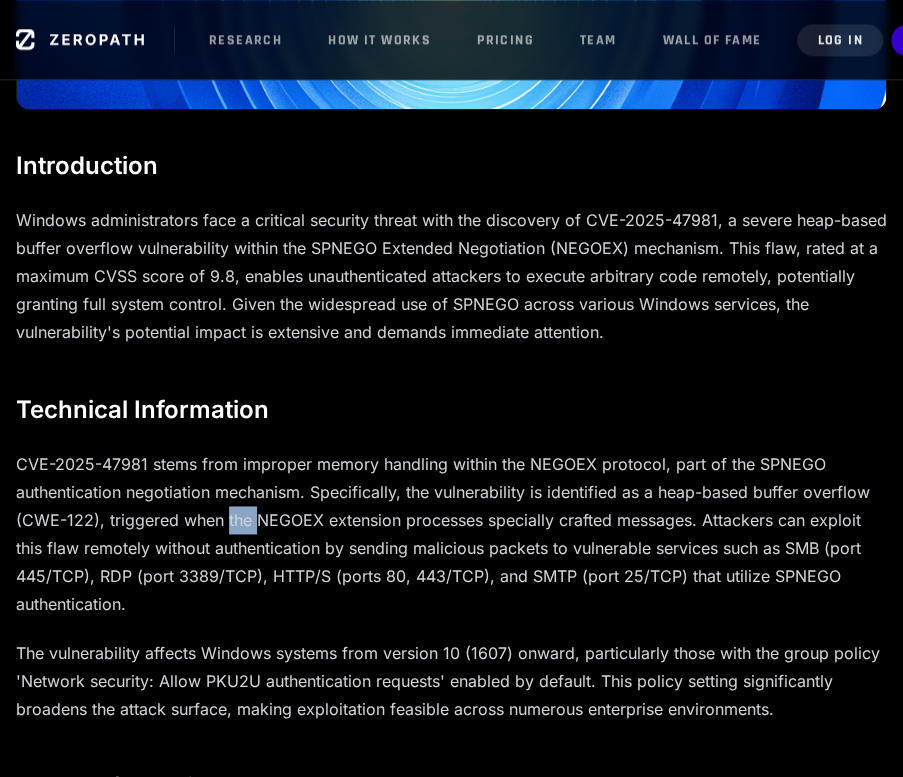 click on "CVE-2025-47981 stems from improper memory handling within the NEGOEX protocol, part of the SPNEGO authentication negotiation mechanism. Specifically, the vulnerability is identified as a heap-based buffer overflow (CWE-122), triggered when the NEGOEX extension processes specially crafted messages. Attackers can exploit this flaw remotely without authentication by sending malicious packets to vulnerable services such as SMB (port 445/TCP), RDP (port 3389/TCP), HTTP/S (ports 80, 443/TCP), and SMTP (port 25/TCP) that utilize SPNEGO authentication." at bounding box center (451, 534) 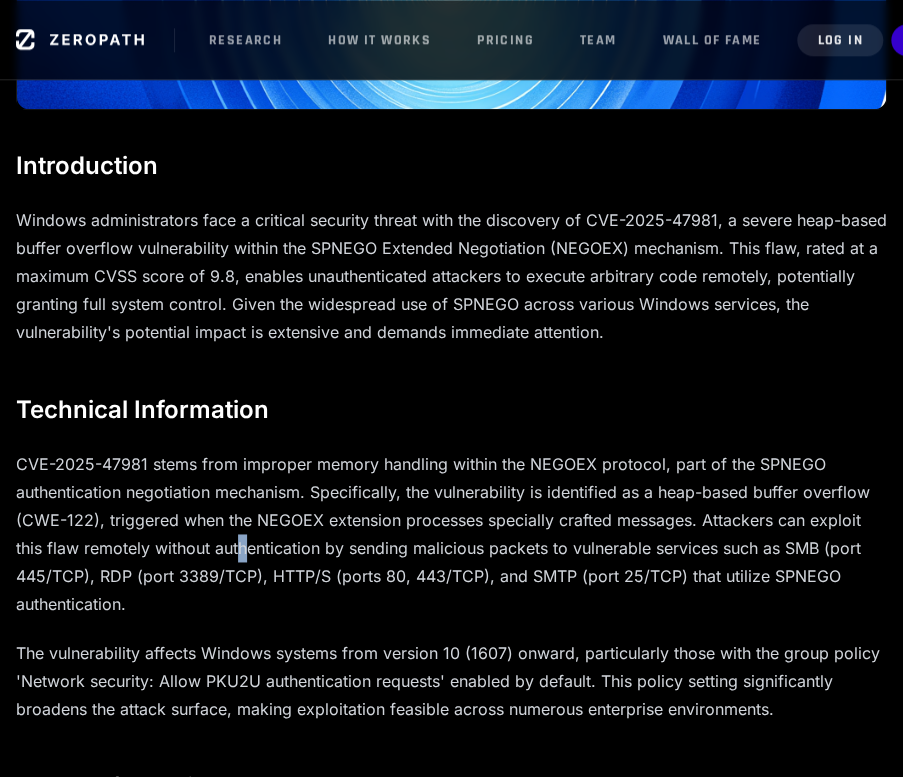 drag, startPoint x: 233, startPoint y: 514, endPoint x: 243, endPoint y: 542, distance: 29.732138 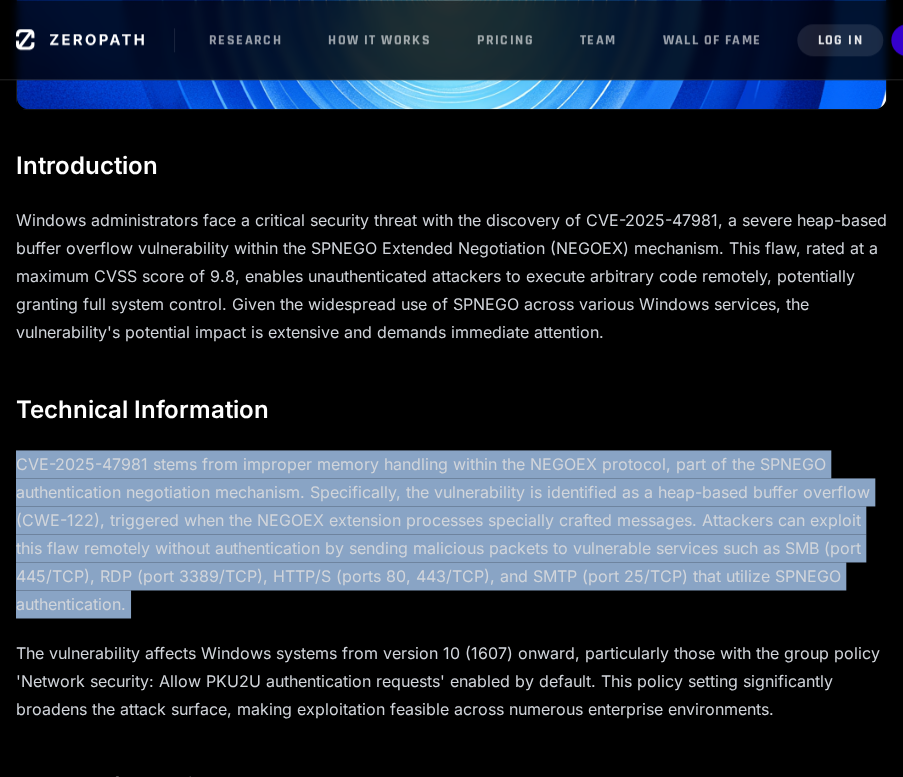 click on "CVE-2025-47981 stems from improper memory handling within the NEGOEX protocol, part of the SPNEGO authentication negotiation mechanism. Specifically, the vulnerability is identified as a heap-based buffer overflow (CWE-122), triggered when the NEGOEX extension processes specially crafted messages. Attackers can exploit this flaw remotely without authentication by sending malicious packets to vulnerable services such as SMB (port 445/TCP), RDP (port 3389/TCP), HTTP/S (ports 80, 443/TCP), and SMTP (port 25/TCP) that utilize SPNEGO authentication." at bounding box center (451, 534) 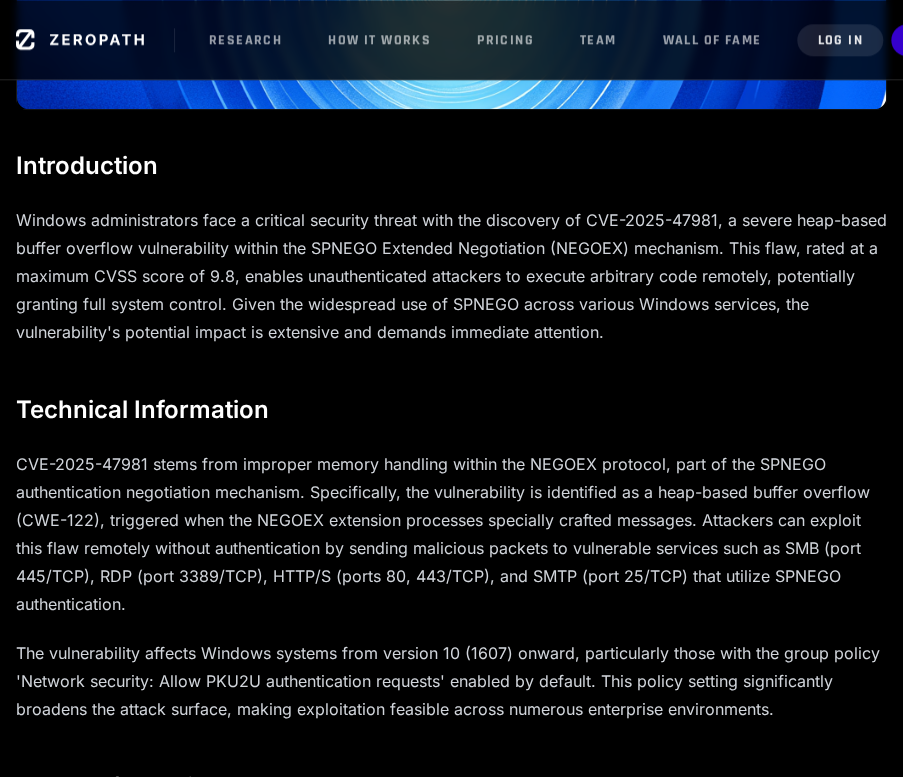 click on "CVE-2025-47981 stems from improper memory handling within the NEGOEX protocol, part of the SPNEGO authentication negotiation mechanism. Specifically, the vulnerability is identified as a heap-based buffer overflow (CWE-122), triggered when the NEGOEX extension processes specially crafted messages. Attackers can exploit this flaw remotely without authentication by sending malicious packets to vulnerable services such as SMB (port 445/TCP), RDP (port 3389/TCP), HTTP/S (ports 80, 443/TCP), and SMTP (port 25/TCP) that utilize SPNEGO authentication." at bounding box center (451, 534) 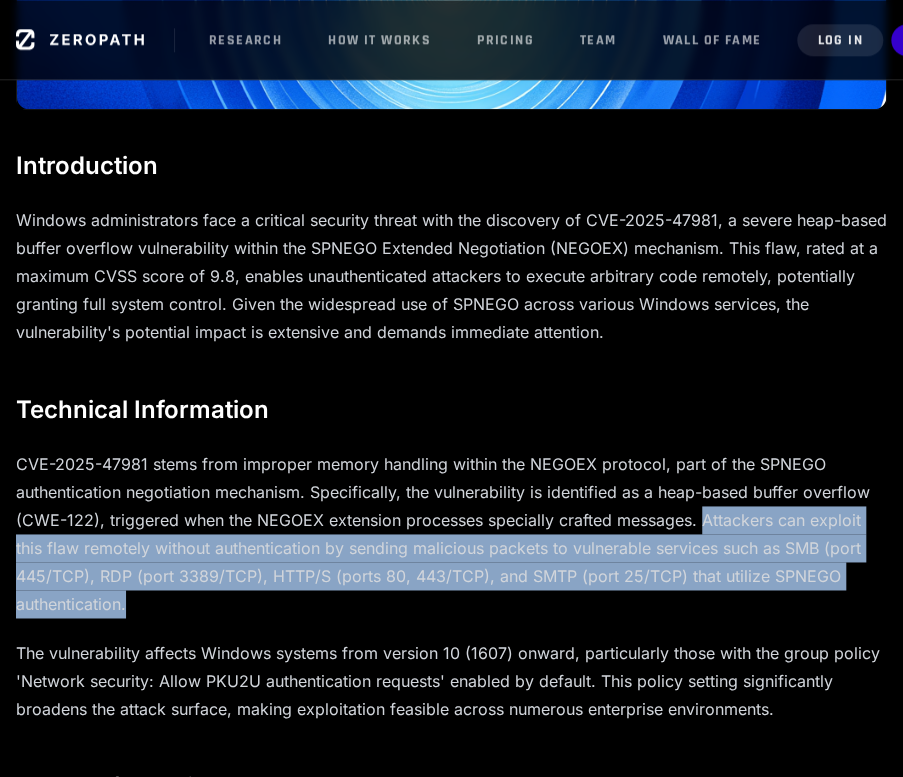 drag, startPoint x: 704, startPoint y: 521, endPoint x: 624, endPoint y: 603, distance: 114.56003 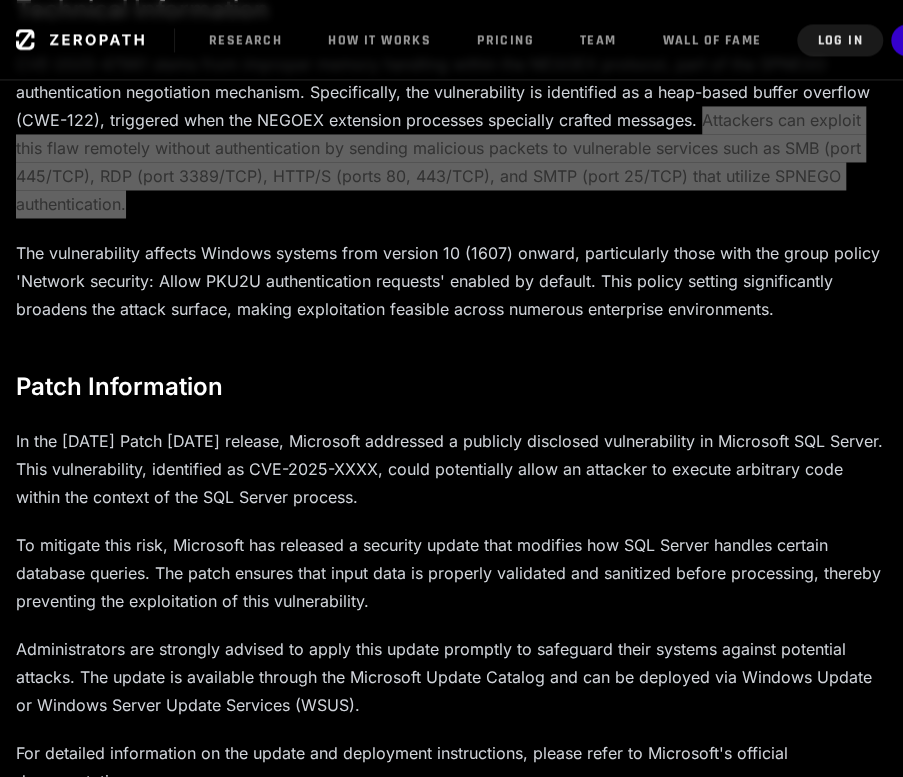 scroll, scrollTop: 1200, scrollLeft: 0, axis: vertical 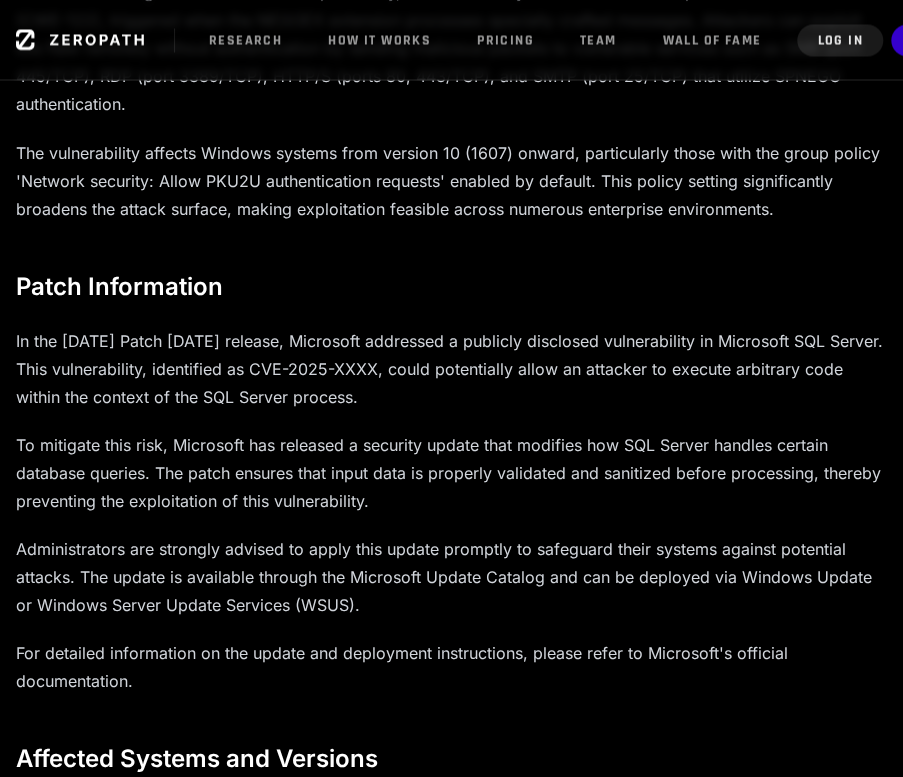 click on "Administrators are strongly advised to apply this update promptly to safeguard their systems against potential attacks. The update is available through the Microsoft Update Catalog and can be deployed via Windows Update or Windows Server Update Services (WSUS)." at bounding box center (451, 576) 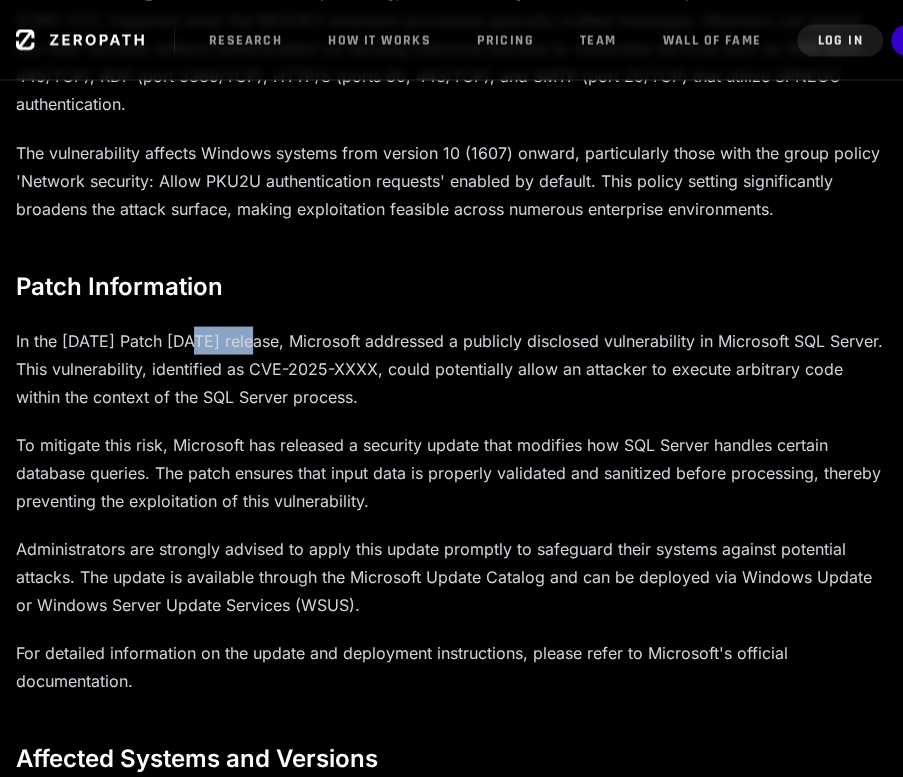 click on "Introduction Windows administrators face a critical security threat with the discovery of CVE-2025-47981, a severe heap-based buffer overflow vulnerability within the SPNEGO Extended Negotiation (NEGOEX) mechanism. This flaw, rated at a maximum CVSS score of 9.8, enables unauthenticated attackers to execute arbitrary code remotely, potentially granting full system control. Given the widespread use of SPNEGO across various Windows services, the vulnerability's potential impact is extensive and demands immediate attention.
Technical Information
The vulnerability affects Windows systems from version 10 (1607) onward, particularly those with the group policy 'Network security: Allow PKU2U authentication requests' enabled by default. This policy setting significantly broadens the attack surface, making exploitation feasible across numerous enterprise environments.
Patch Information
For detailed information on the update and deployment instructions, please refer to Microsoft's official documentation." at bounding box center [451, 640] 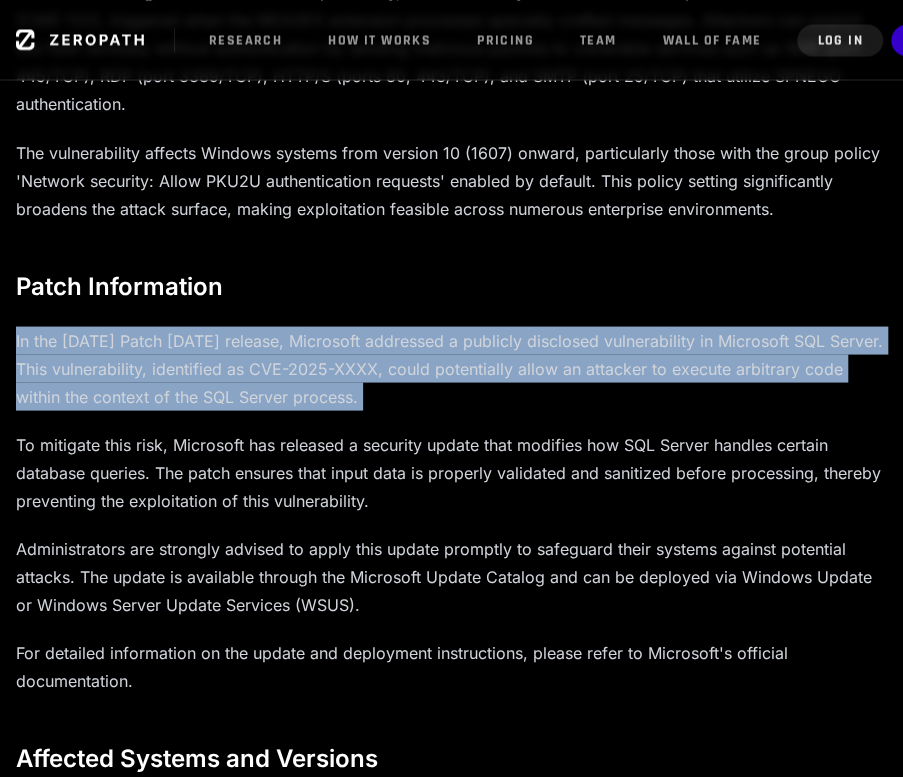click on "Introduction Windows administrators face a critical security threat with the discovery of CVE-2025-47981, a severe heap-based buffer overflow vulnerability within the SPNEGO Extended Negotiation (NEGOEX) mechanism. This flaw, rated at a maximum CVSS score of 9.8, enables unauthenticated attackers to execute arbitrary code remotely, potentially granting full system control. Given the widespread use of SPNEGO across various Windows services, the vulnerability's potential impact is extensive and demands immediate attention.
Technical Information
The vulnerability affects Windows systems from version 10 (1607) onward, particularly those with the group policy 'Network security: Allow PKU2U authentication requests' enabled by default. This policy setting significantly broadens the attack surface, making exploitation feasible across numerous enterprise environments.
Patch Information
For detailed information on the update and deployment instructions, please refer to Microsoft's official documentation." at bounding box center (451, 640) 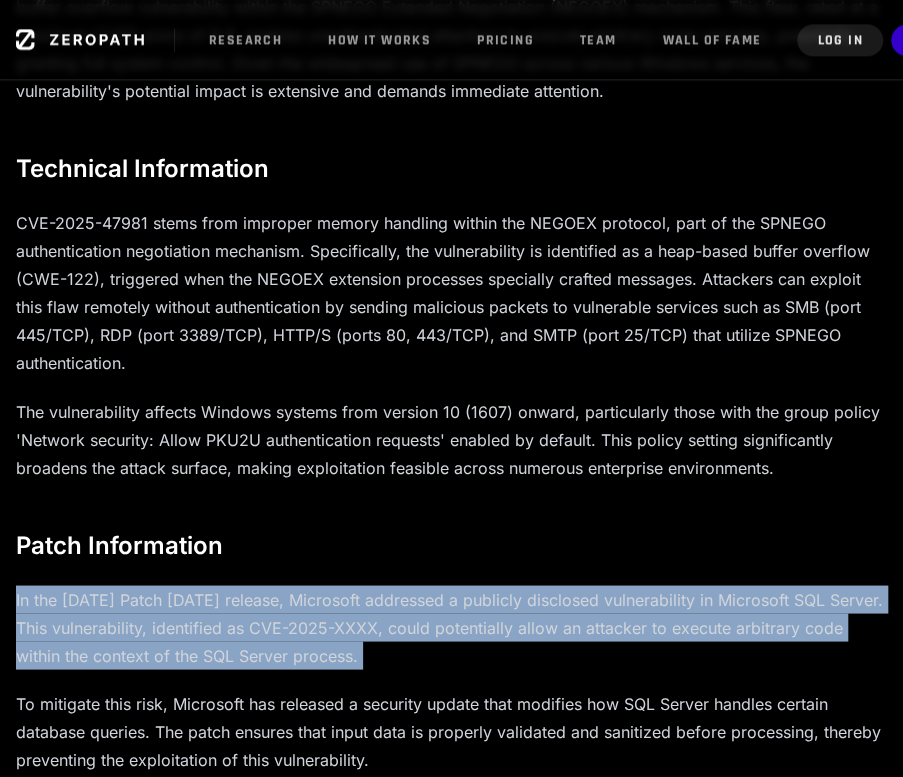 scroll, scrollTop: 900, scrollLeft: 0, axis: vertical 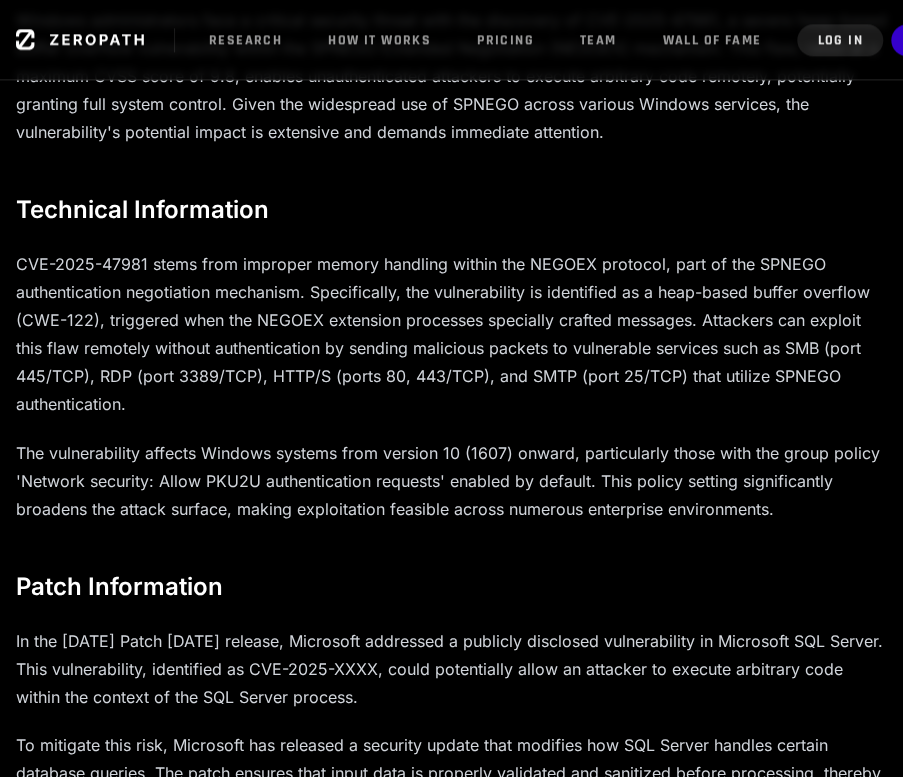 click on "CVE-2025-47981 stems from improper memory handling within the NEGOEX protocol, part of the SPNEGO authentication negotiation mechanism. Specifically, the vulnerability is identified as a heap-based buffer overflow (CWE-122), triggered when the NEGOEX extension processes specially crafted messages. Attackers can exploit this flaw remotely without authentication by sending malicious packets to vulnerable services such as SMB (port 445/TCP), RDP (port 3389/TCP), HTTP/S (ports 80, 443/TCP), and SMTP (port 25/TCP) that utilize SPNEGO authentication." at bounding box center [451, 334] 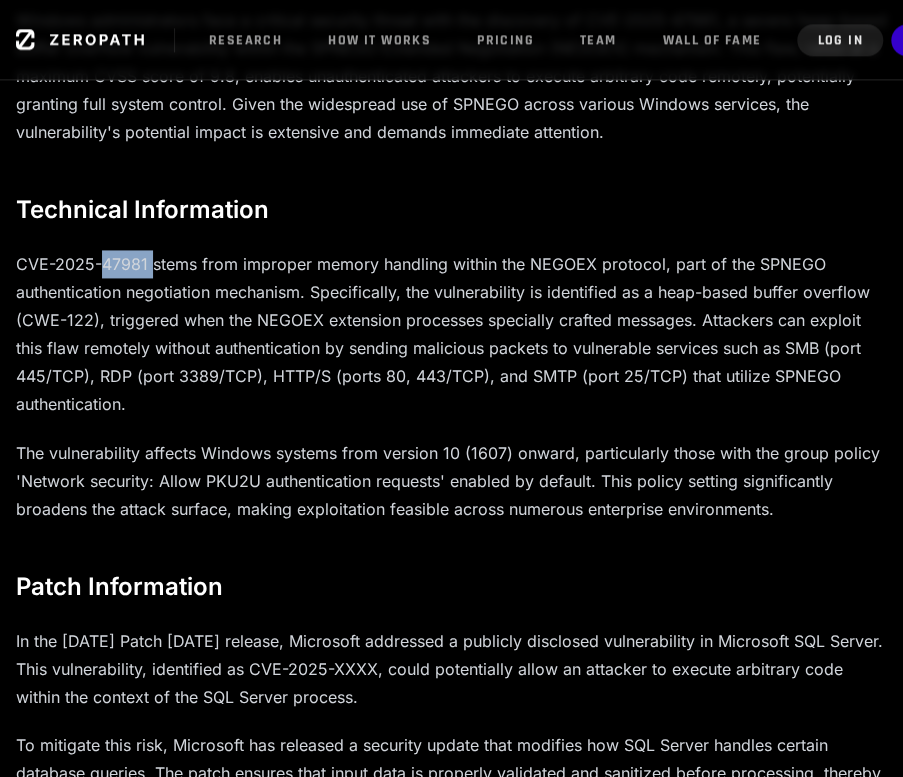 click on "CVE-2025-47981 stems from improper memory handling within the NEGOEX protocol, part of the SPNEGO authentication negotiation mechanism. Specifically, the vulnerability is identified as a heap-based buffer overflow (CWE-122), triggered when the NEGOEX extension processes specially crafted messages. Attackers can exploit this flaw remotely without authentication by sending malicious packets to vulnerable services such as SMB (port 445/TCP), RDP (port 3389/TCP), HTTP/S (ports 80, 443/TCP), and SMTP (port 25/TCP) that utilize SPNEGO authentication." at bounding box center [451, 334] 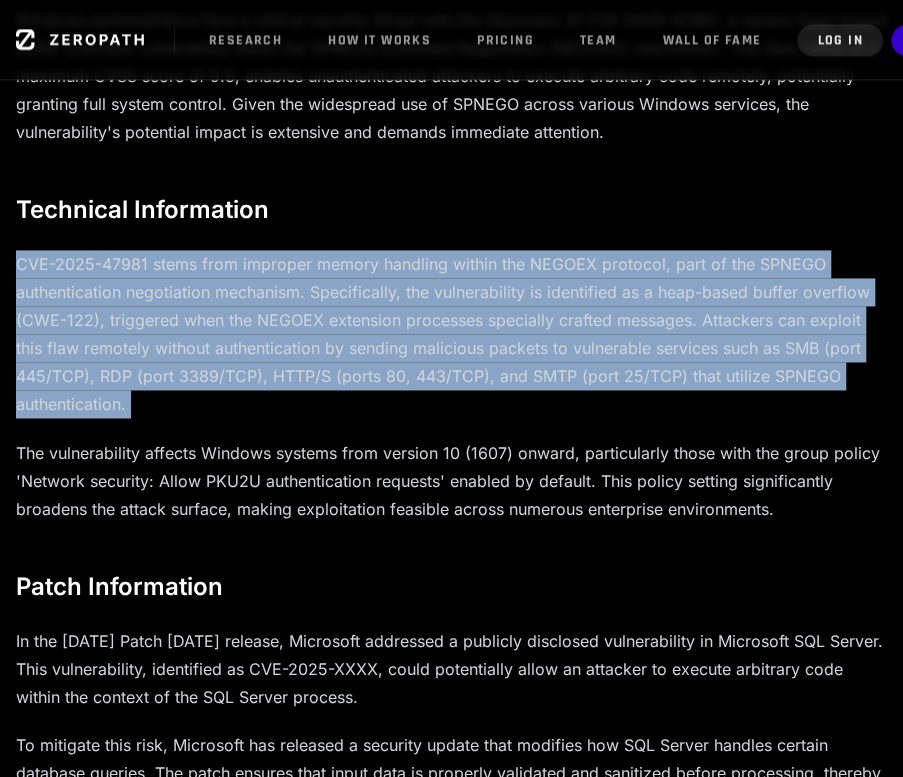 click on "CVE-2025-47981 stems from improper memory handling within the NEGOEX protocol, part of the SPNEGO authentication negotiation mechanism. Specifically, the vulnerability is identified as a heap-based buffer overflow (CWE-122), triggered when the NEGOEX extension processes specially crafted messages. Attackers can exploit this flaw remotely without authentication by sending malicious packets to vulnerable services such as SMB (port 445/TCP), RDP (port 3389/TCP), HTTP/S (ports 80, 443/TCP), and SMTP (port 25/TCP) that utilize SPNEGO authentication." at bounding box center [451, 334] 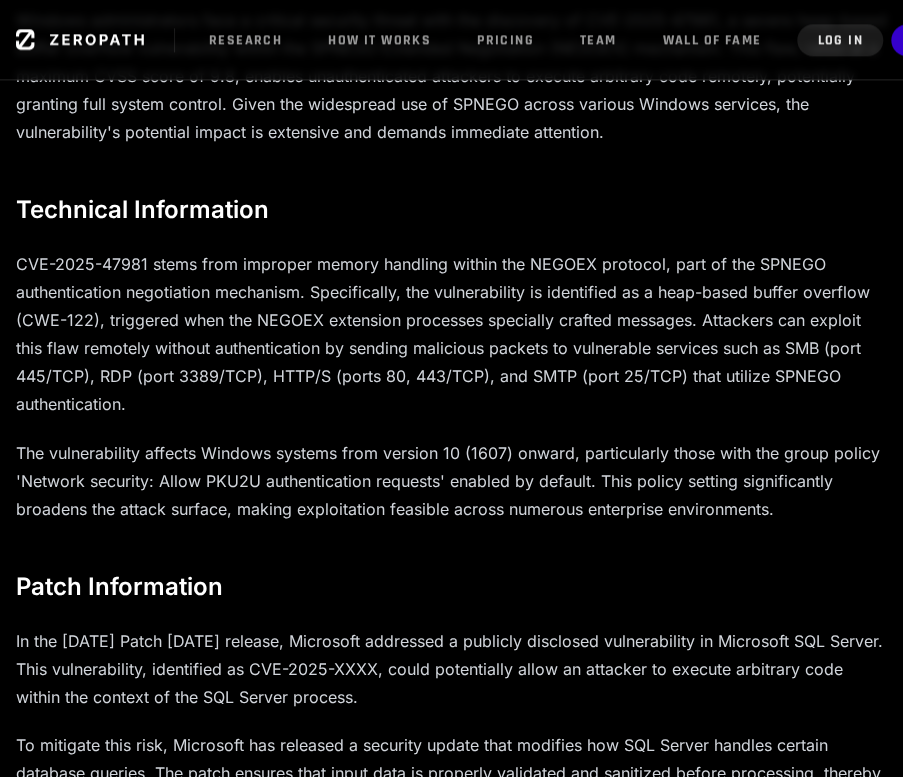 click on "The vulnerability affects Windows systems from version 10 (1607) onward, particularly those with the group policy 'Network security: Allow PKU2U authentication requests' enabled by default. This policy setting significantly broadens the attack surface, making exploitation feasible across numerous enterprise environments." at bounding box center (451, 480) 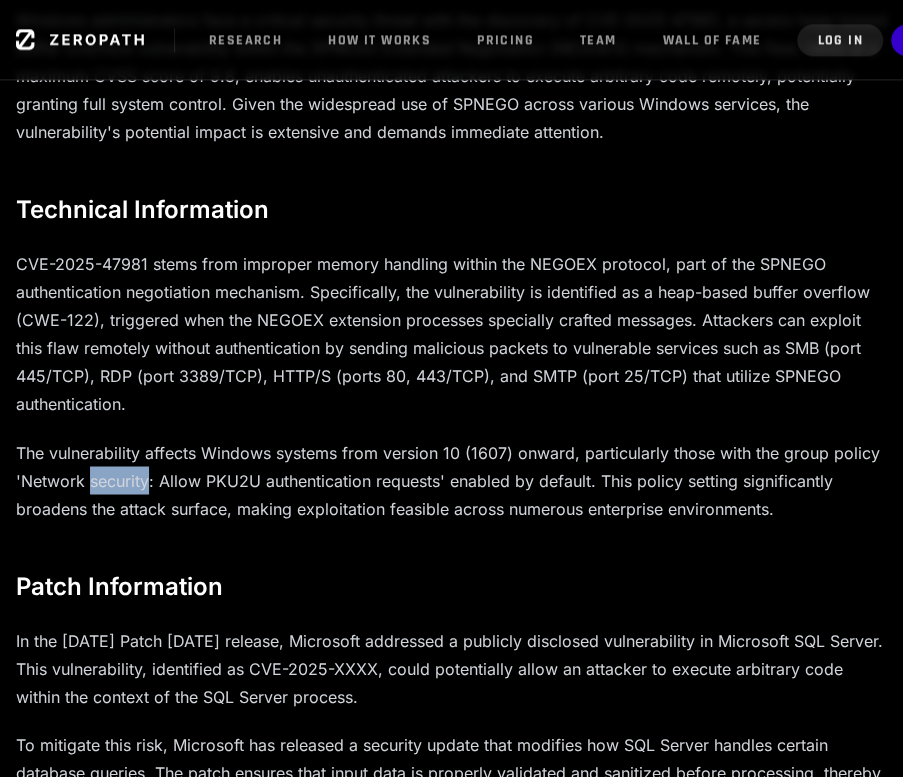 click on "The vulnerability affects Windows systems from version 10 (1607) onward, particularly those with the group policy 'Network security: Allow PKU2U authentication requests' enabled by default. This policy setting significantly broadens the attack surface, making exploitation feasible across numerous enterprise environments." at bounding box center [451, 480] 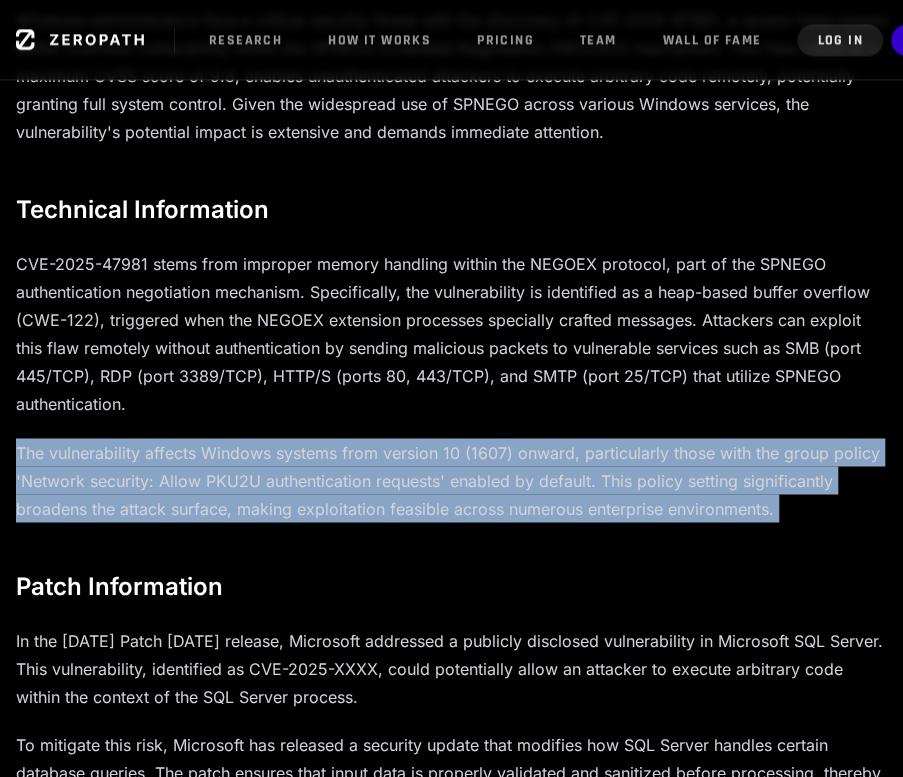 click on "The vulnerability affects Windows systems from version 10 (1607) onward, particularly those with the group policy 'Network security: Allow PKU2U authentication requests' enabled by default. This policy setting significantly broadens the attack surface, making exploitation feasible across numerous enterprise environments." at bounding box center (451, 480) 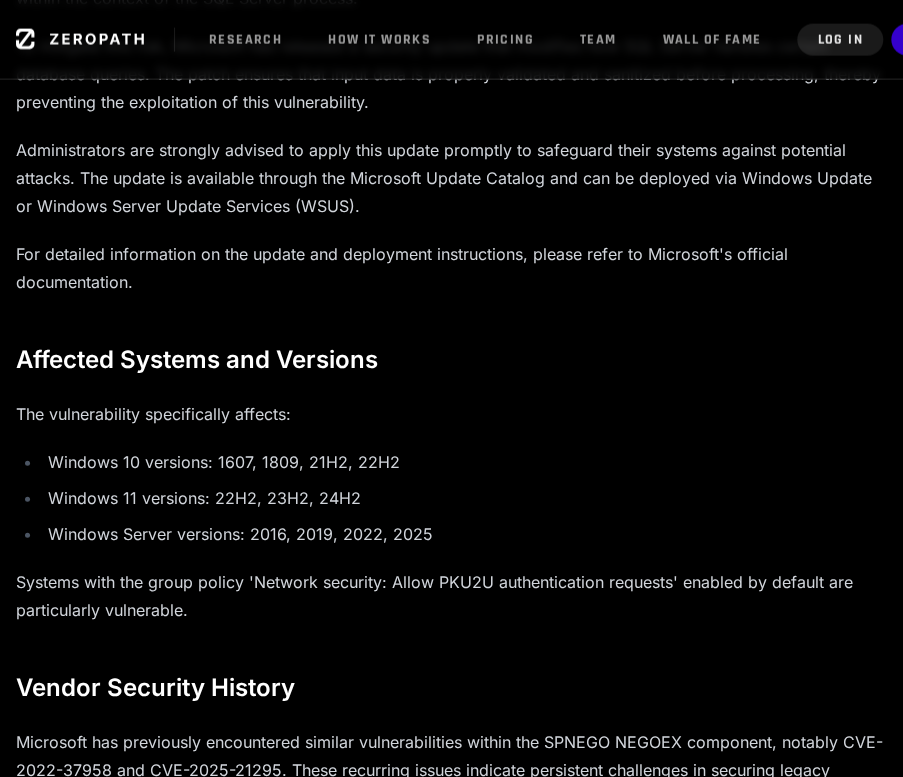 scroll, scrollTop: 1600, scrollLeft: 0, axis: vertical 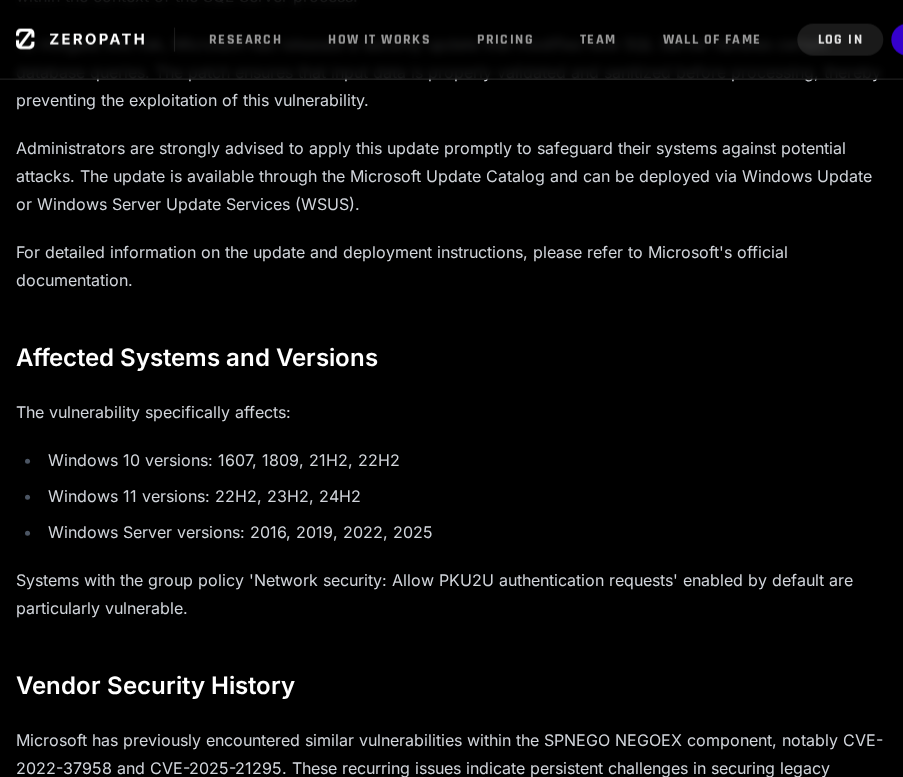 click on "Back   CVE Analysis   -   8 min read   Windows SPNEGO Nightmare: Critical RCE Vulnerability CVE-2025-47981 Unveiled   CVE-2025-47981, a critical heap-based buffer overflow in Windows SPNEGO Extended Negotiation, allows unauthenticated attackers to execute remote code. Immediate patching is crucial.     ZeroPath Security Research     2025-07-08           Introduction Windows administrators face a critical security threat with the discovery of CVE-2025-47981, a severe heap-based buffer overflow vulnerability within the SPNEGO Extended Negotiation (NEGOEX) mechanism. This flaw, rated at a maximum CVSS score of 9.8, enables unauthenticated attackers to execute arbitrary code remotely, potentially granting full system control. Given the widespread use of SPNEGO across various Windows services, the vulnerability's potential impact is extensive and demands immediate attention.
Technical Information
Patch Information
Affected Systems and Versions The vulnerability specifically affects:" at bounding box center [451, 171] 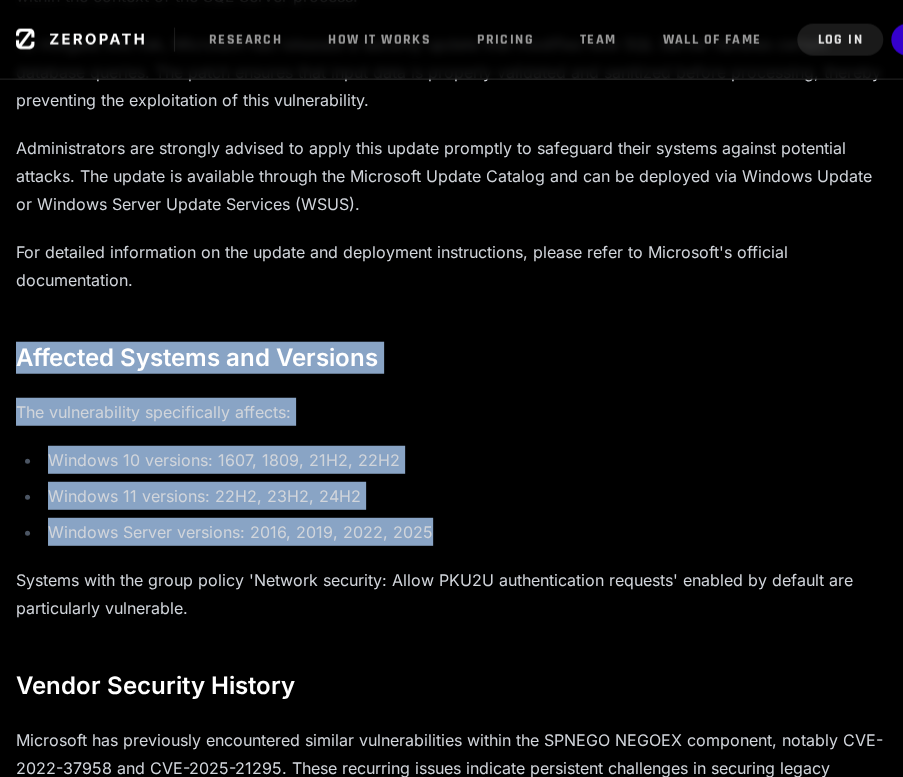 drag, startPoint x: 436, startPoint y: 544, endPoint x: -28, endPoint y: 328, distance: 511.81247 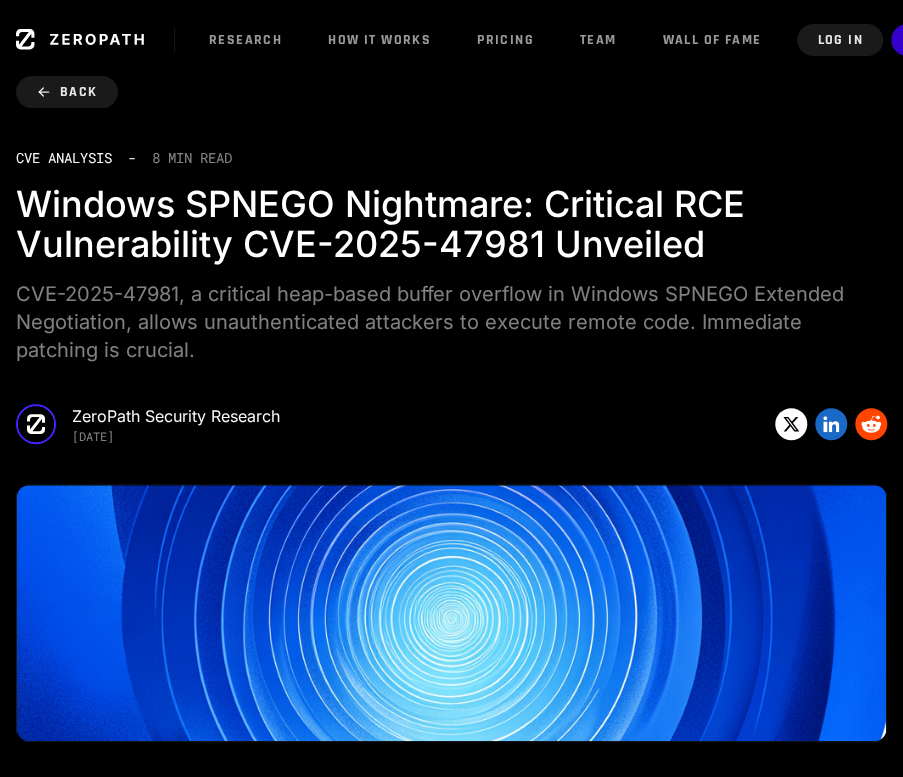 scroll, scrollTop: 0, scrollLeft: 0, axis: both 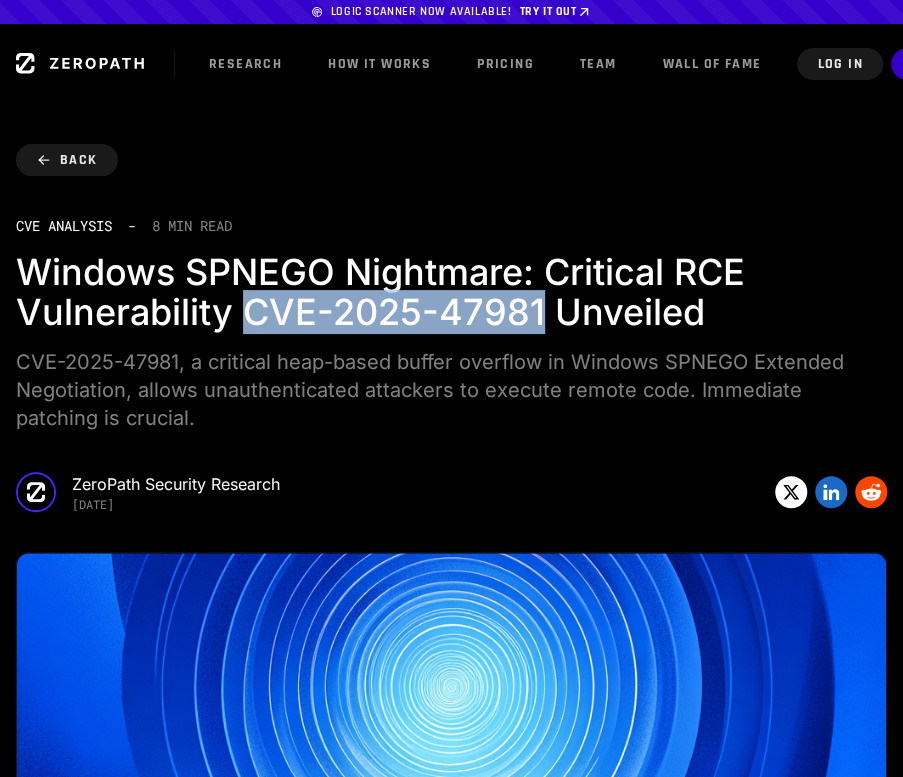 drag, startPoint x: 243, startPoint y: 313, endPoint x: 538, endPoint y: 319, distance: 295.061 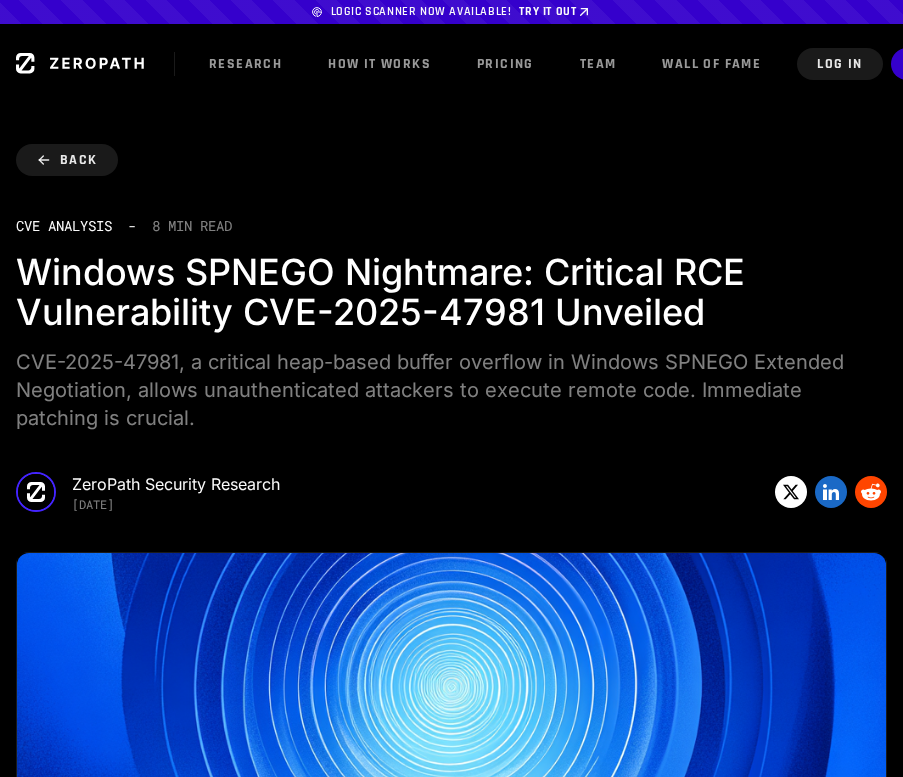 scroll, scrollTop: 0, scrollLeft: 0, axis: both 